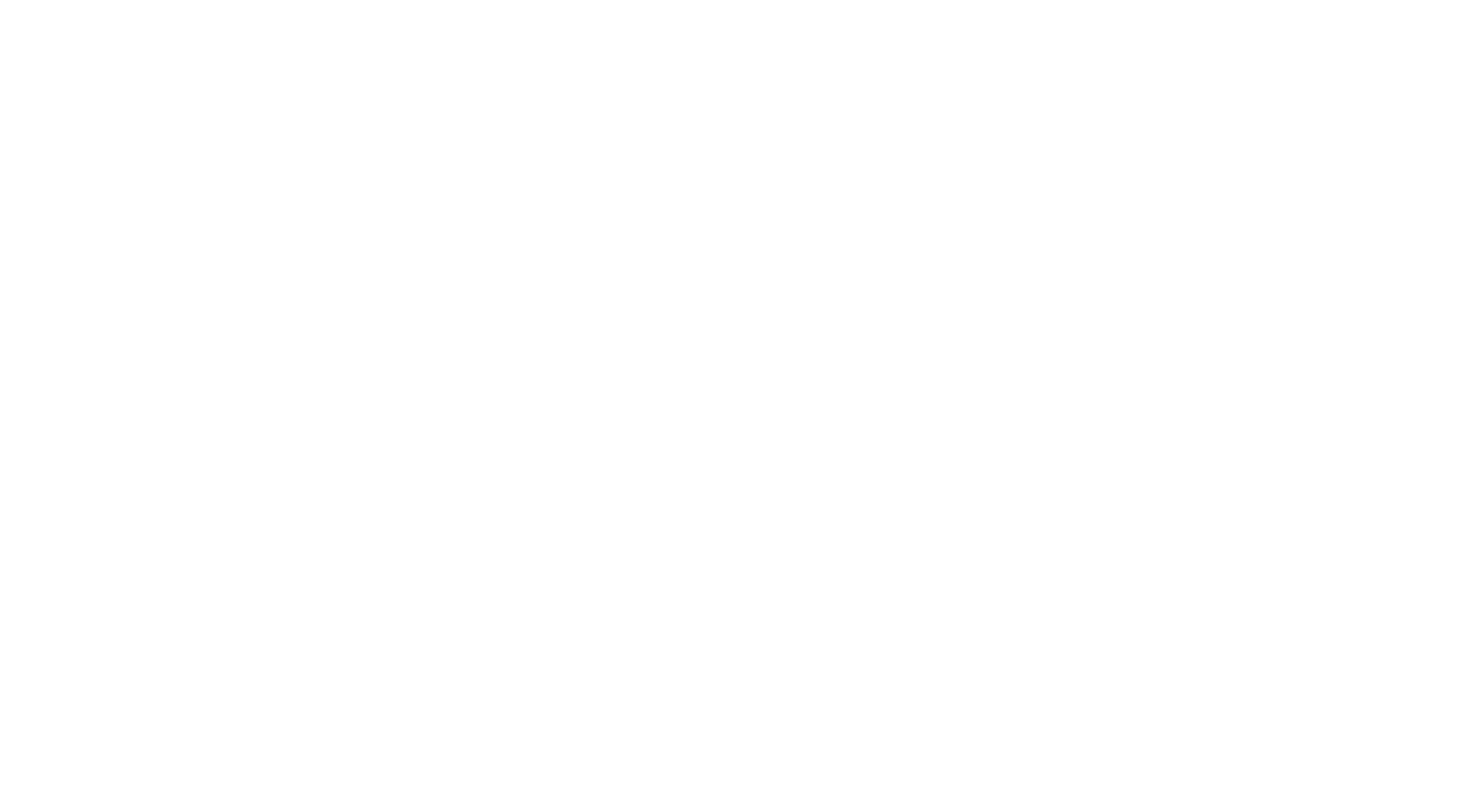 scroll, scrollTop: 0, scrollLeft: 0, axis: both 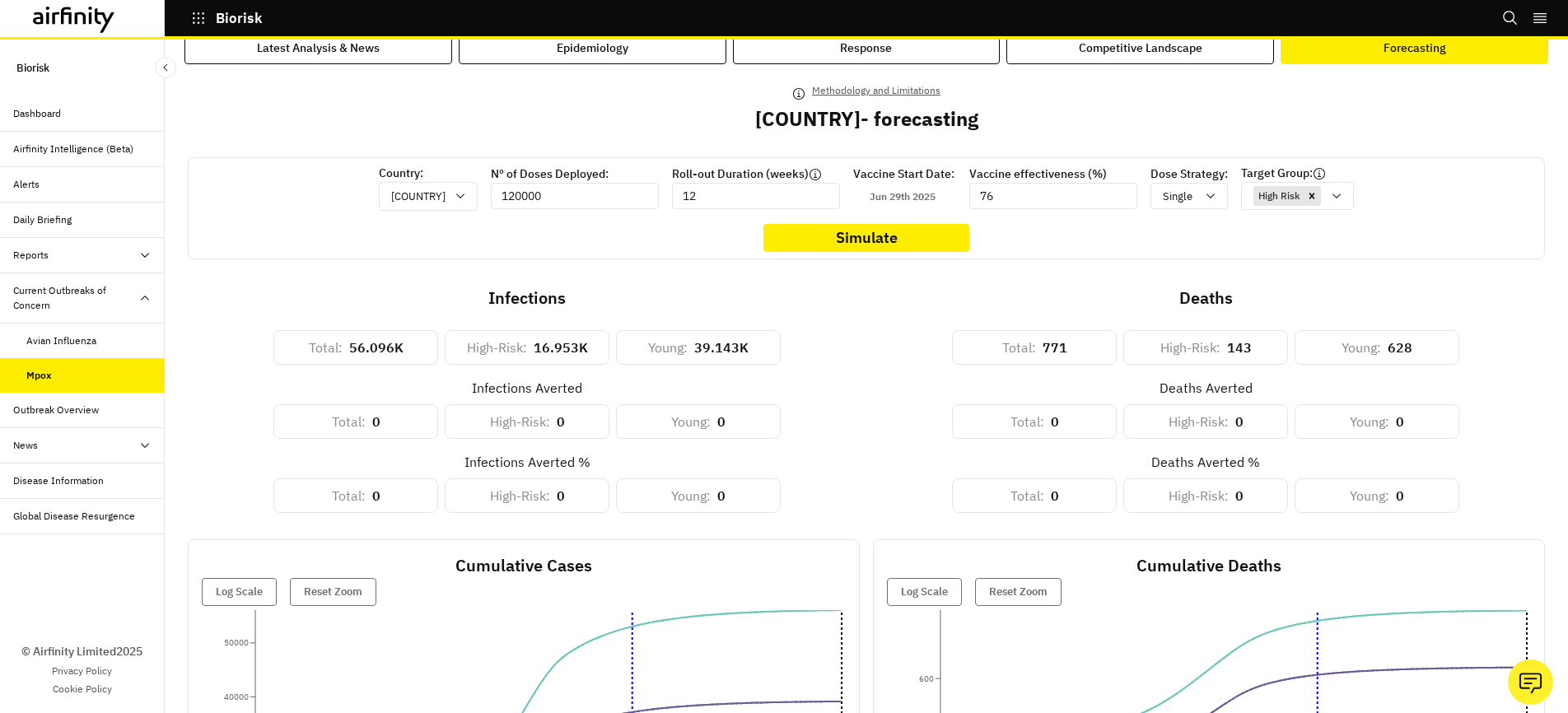 click on "Reports" at bounding box center [82, 255] 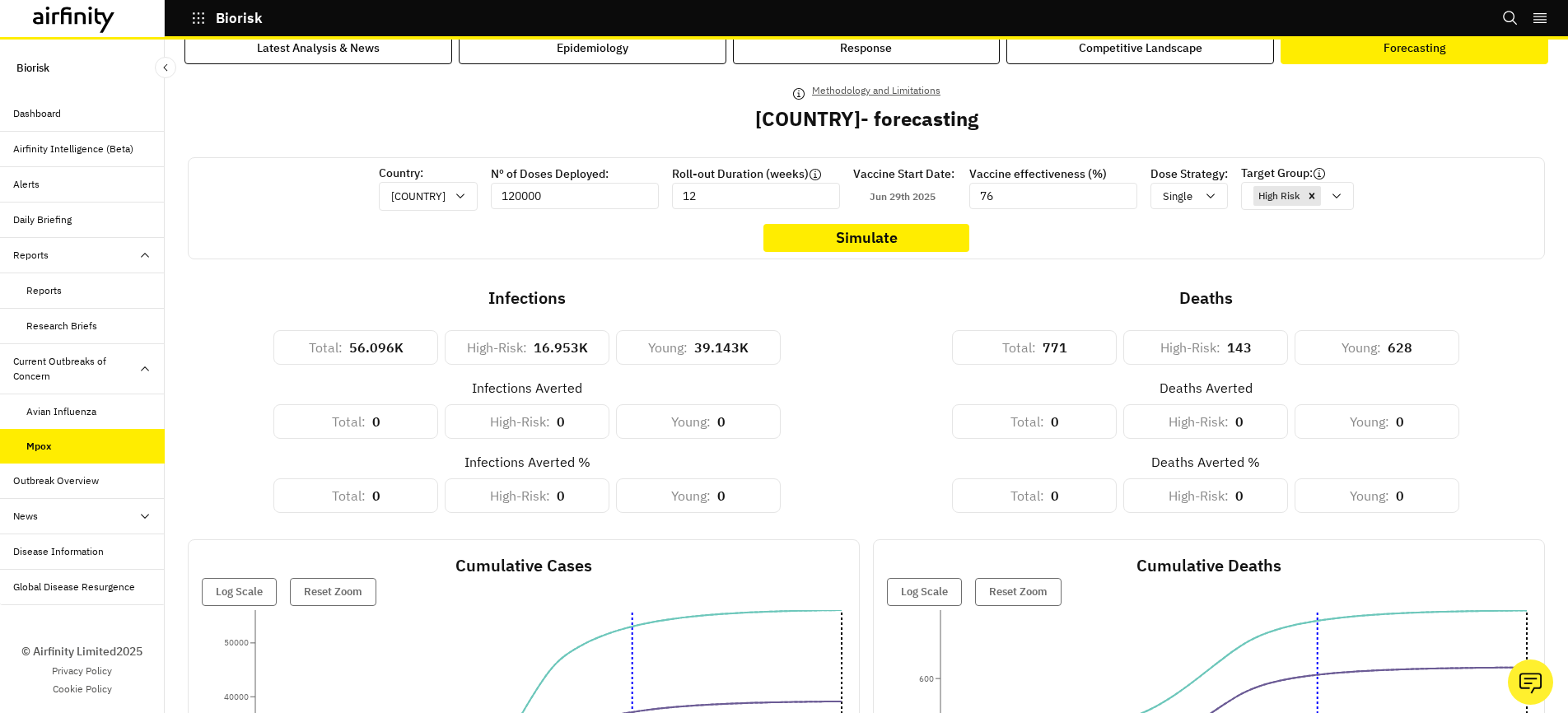 click on "Reports" at bounding box center (44, 291) 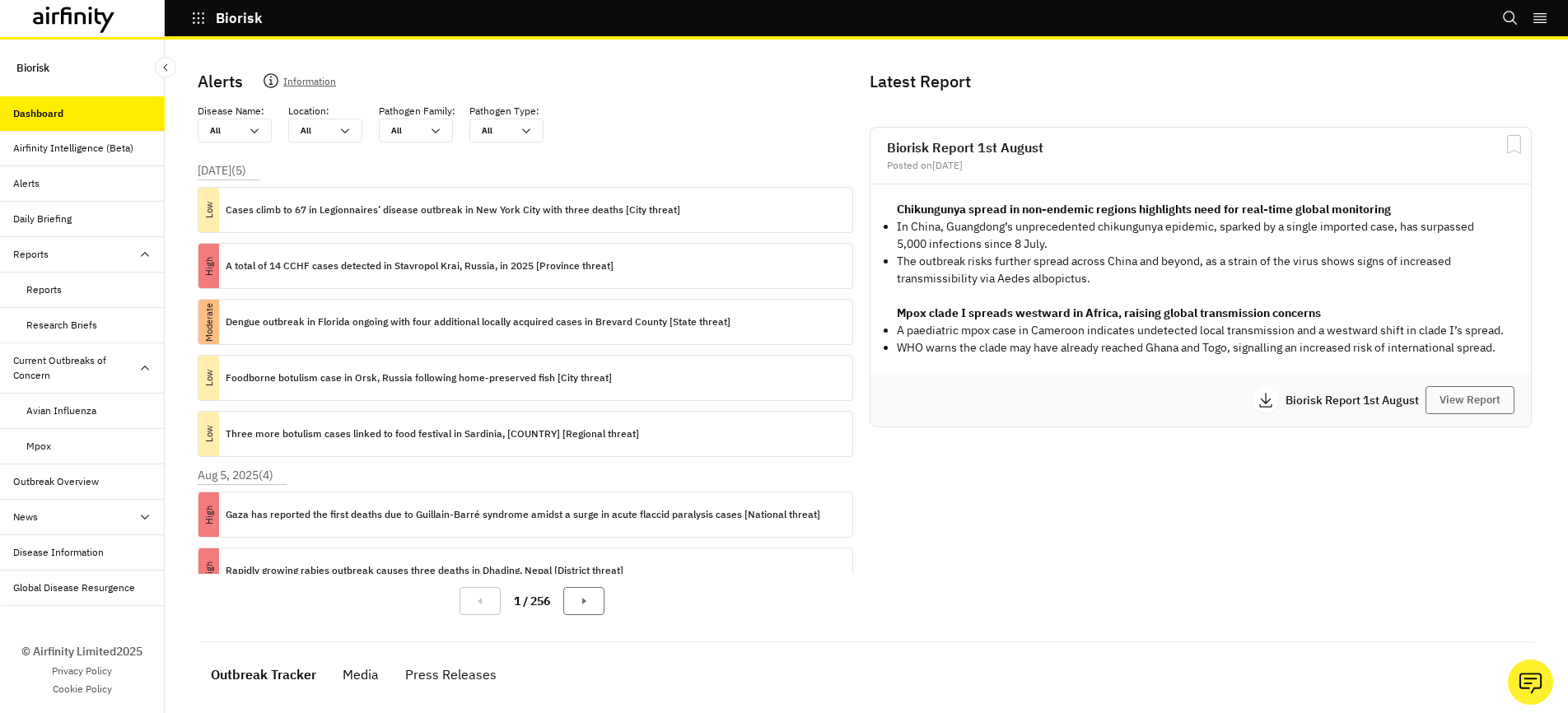 scroll, scrollTop: 0, scrollLeft: 0, axis: both 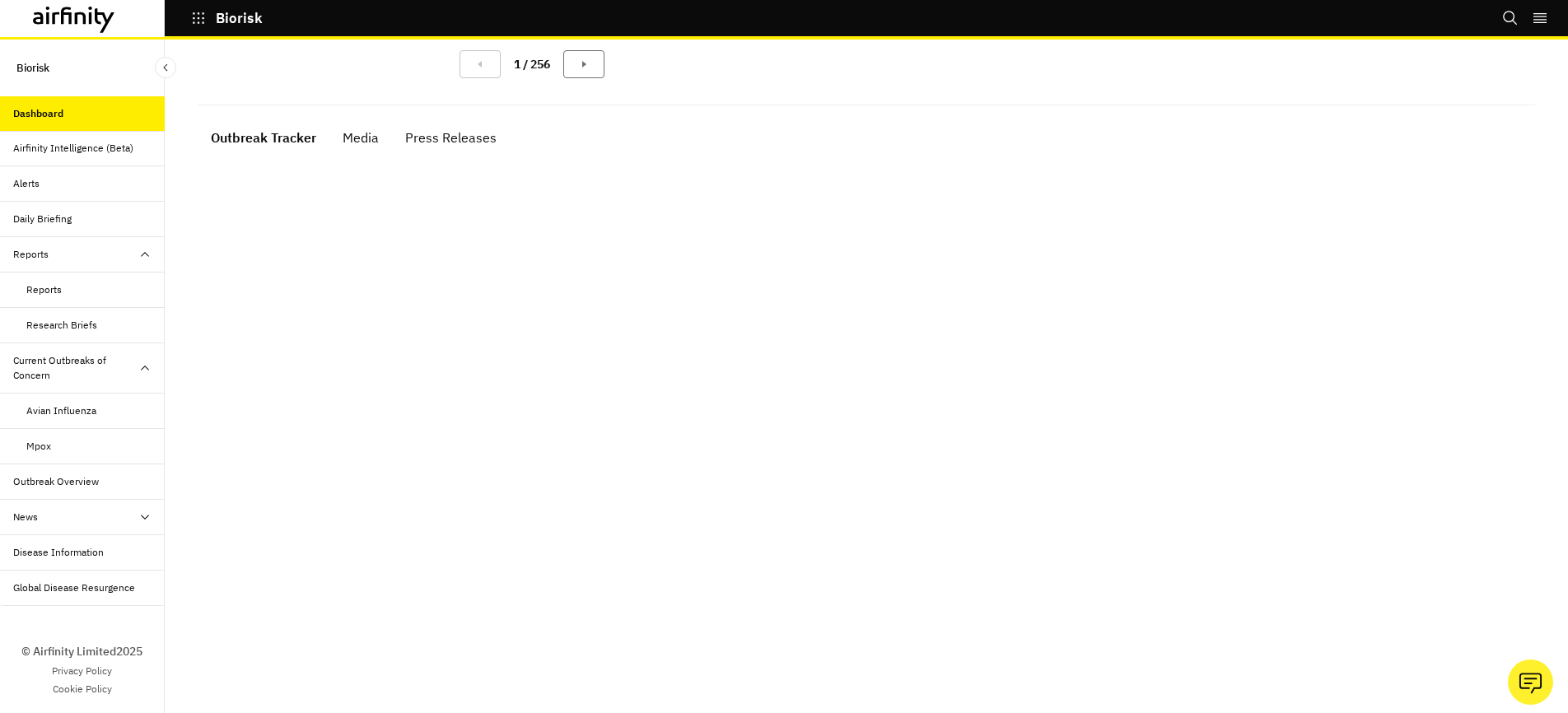 click on "Outbreak Overview" at bounding box center [56, 482] 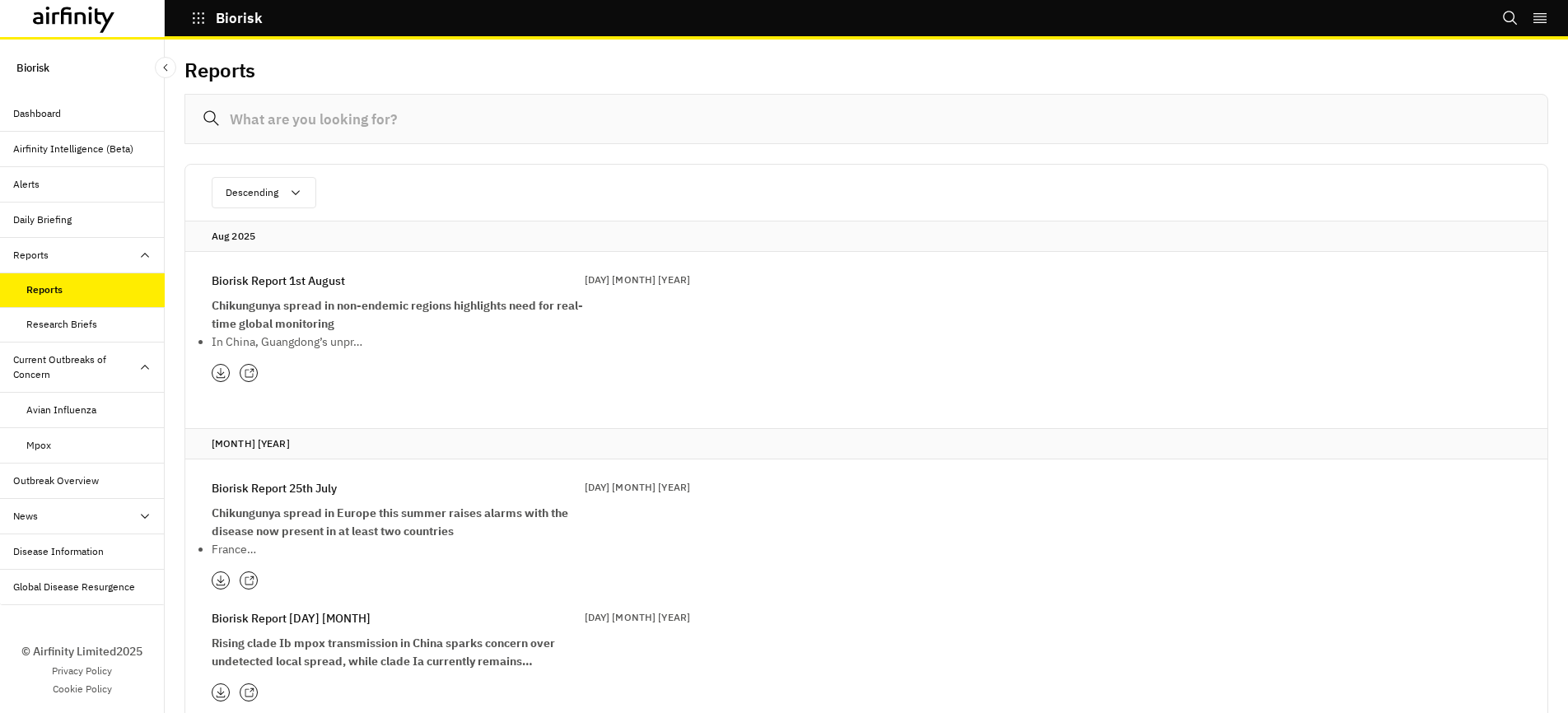scroll, scrollTop: 0, scrollLeft: 0, axis: both 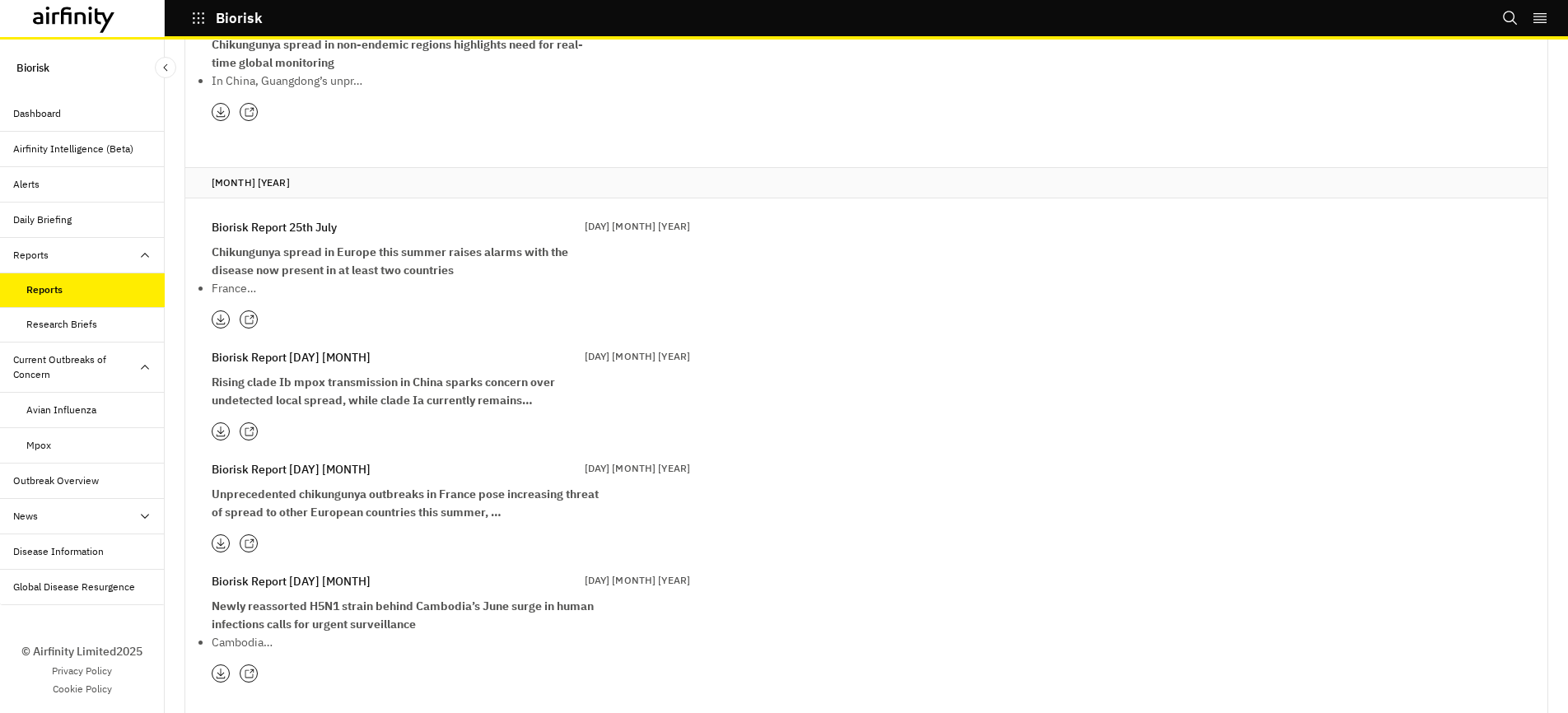 click 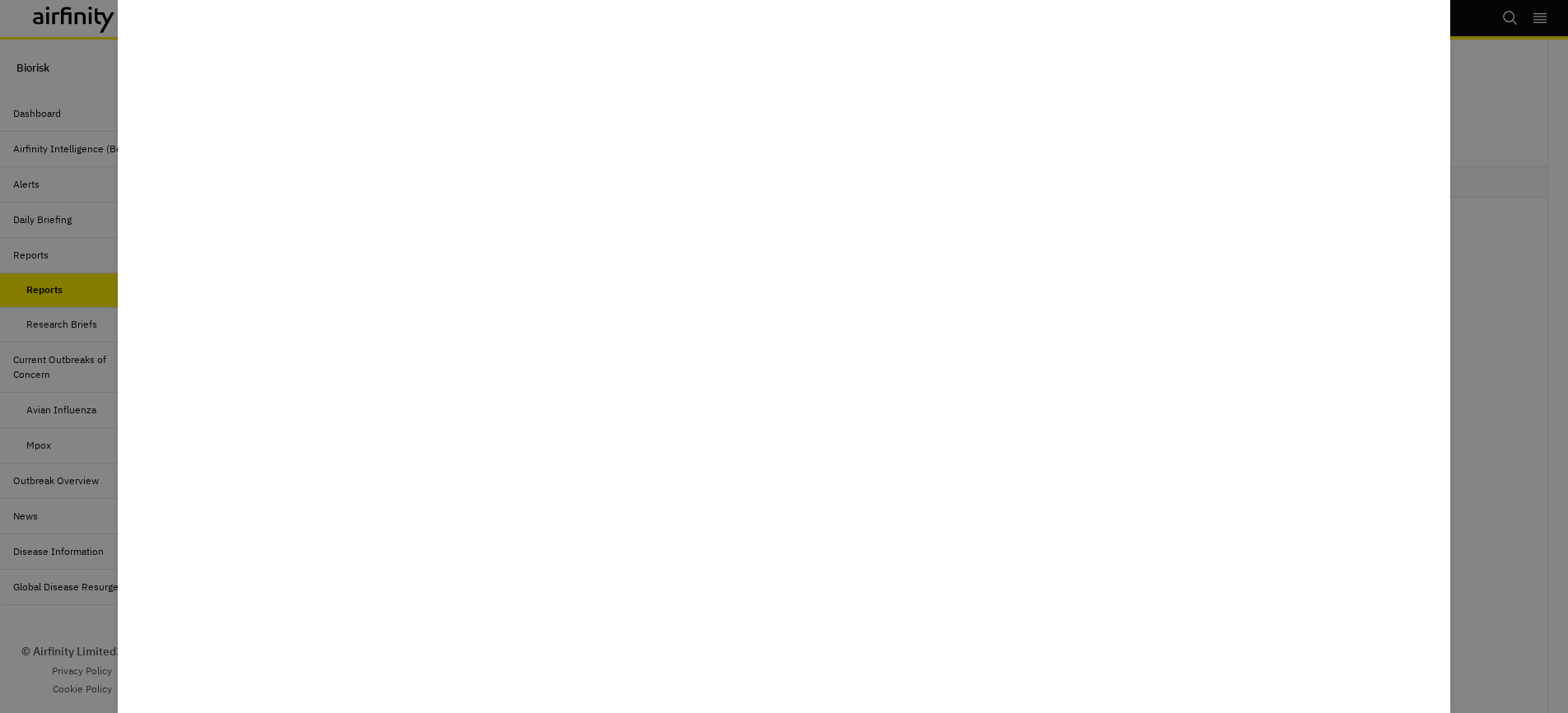 click at bounding box center (784, 356) 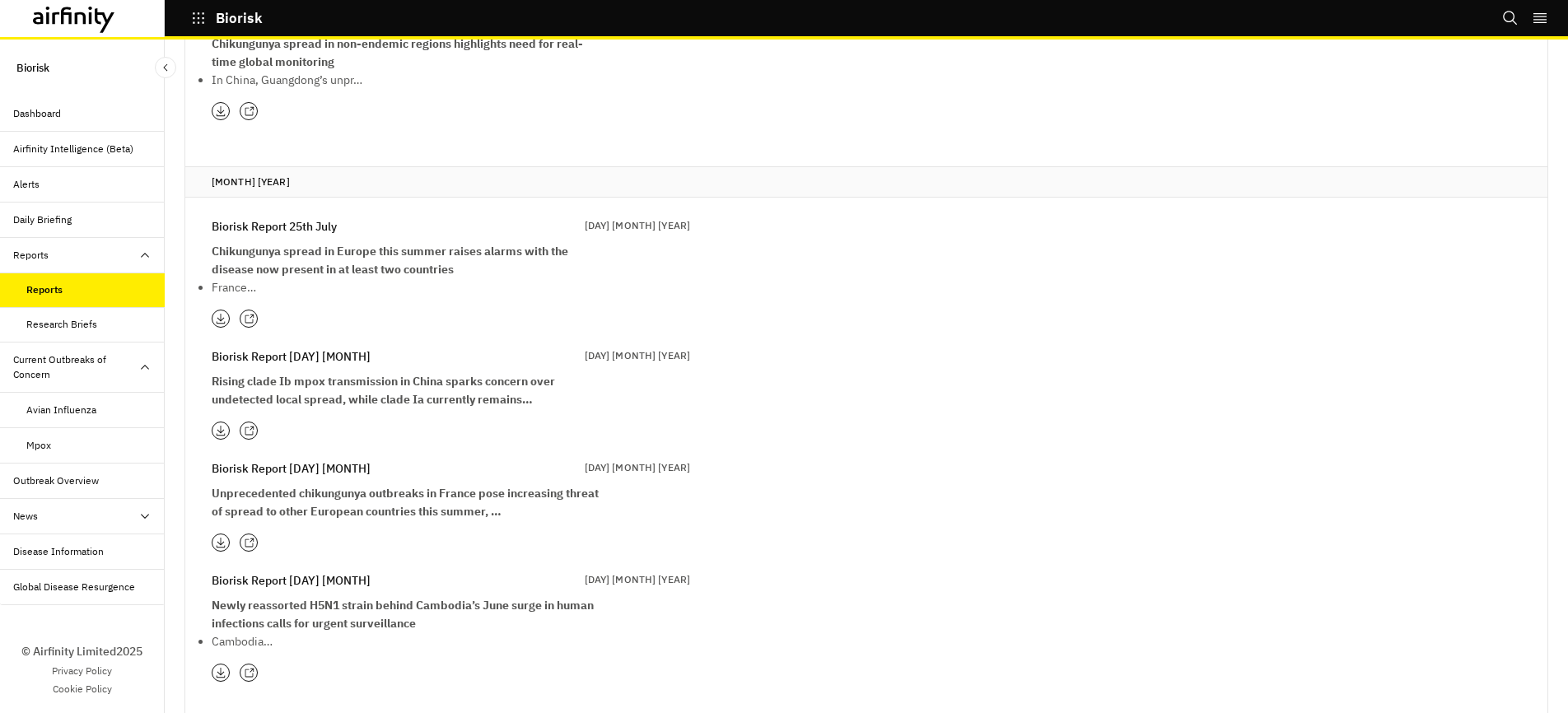 click 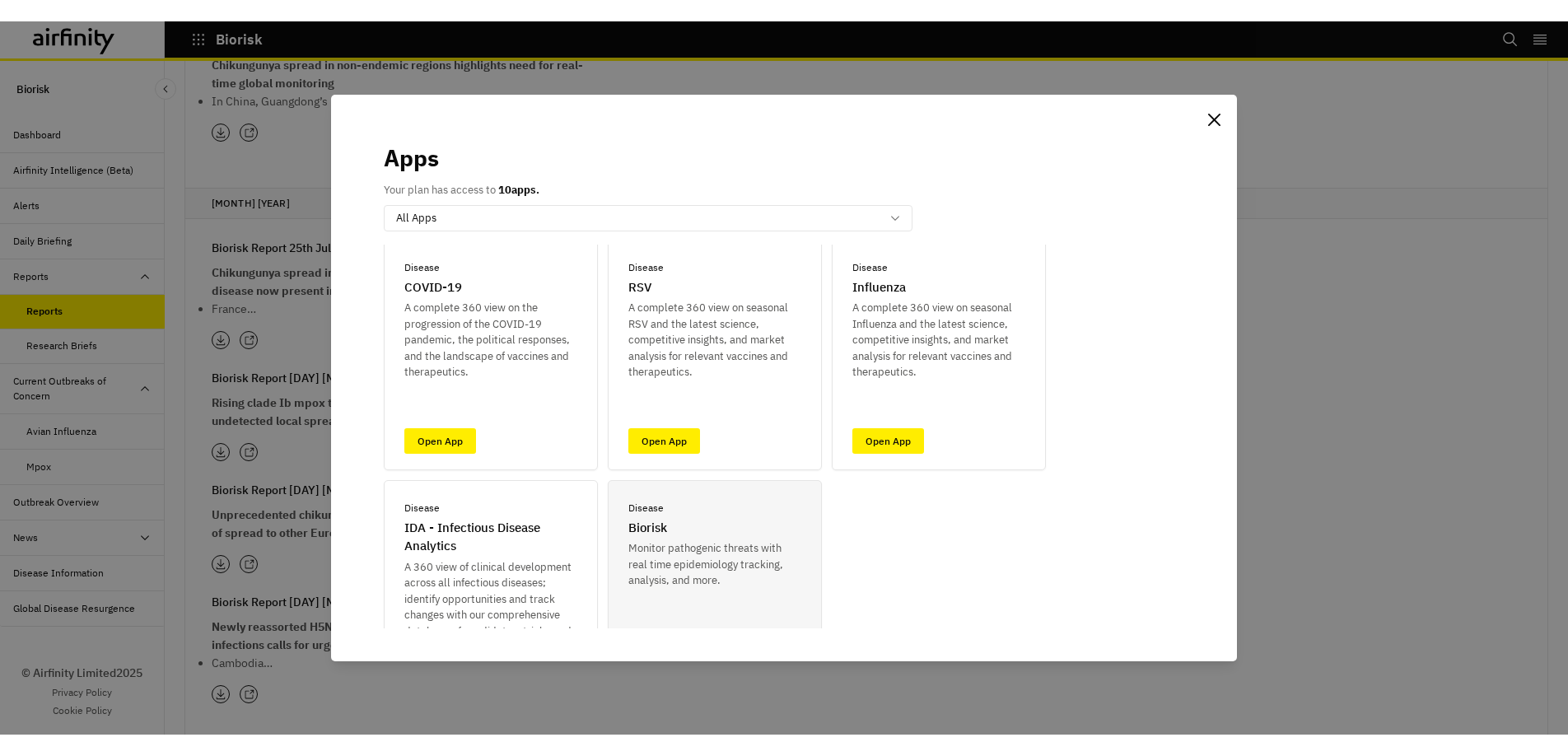 scroll, scrollTop: 49, scrollLeft: 0, axis: vertical 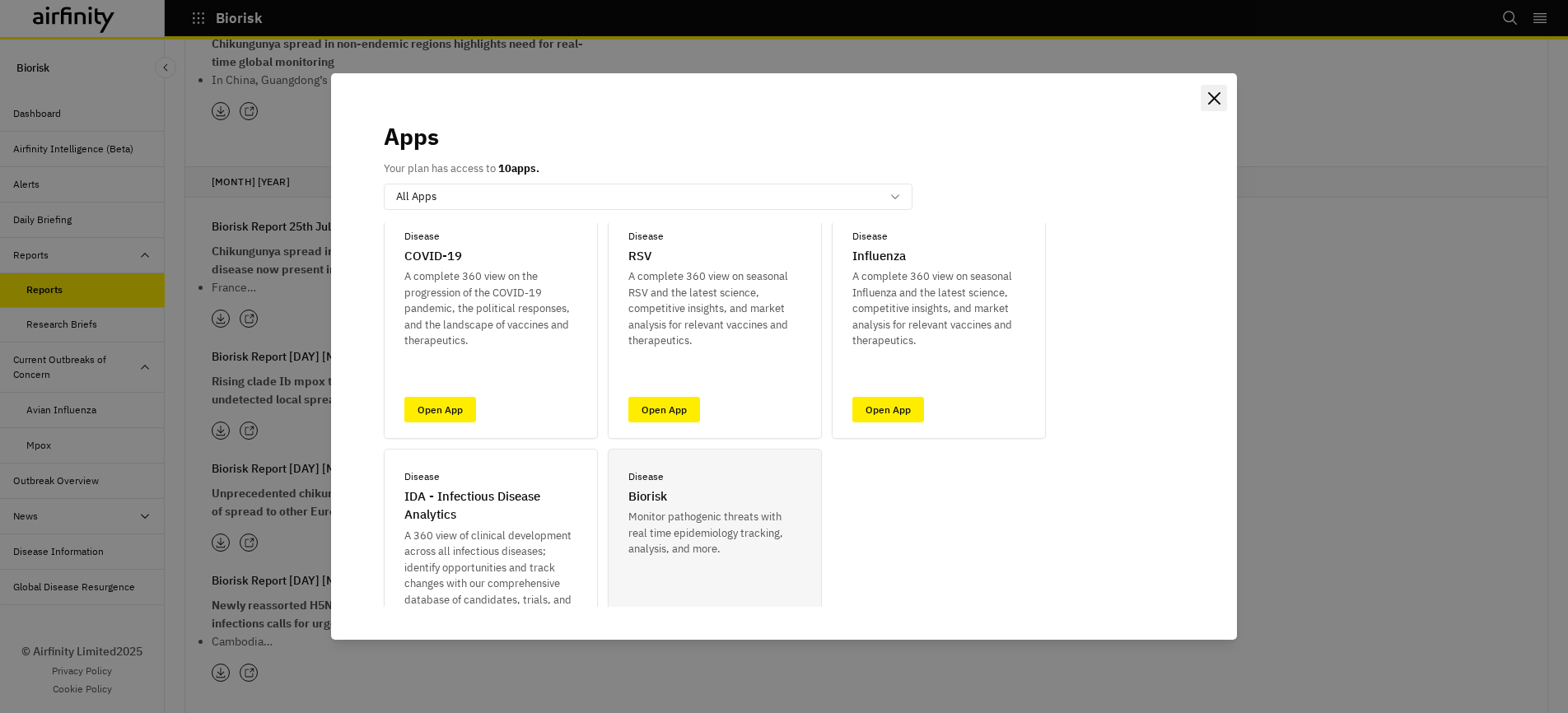 click 